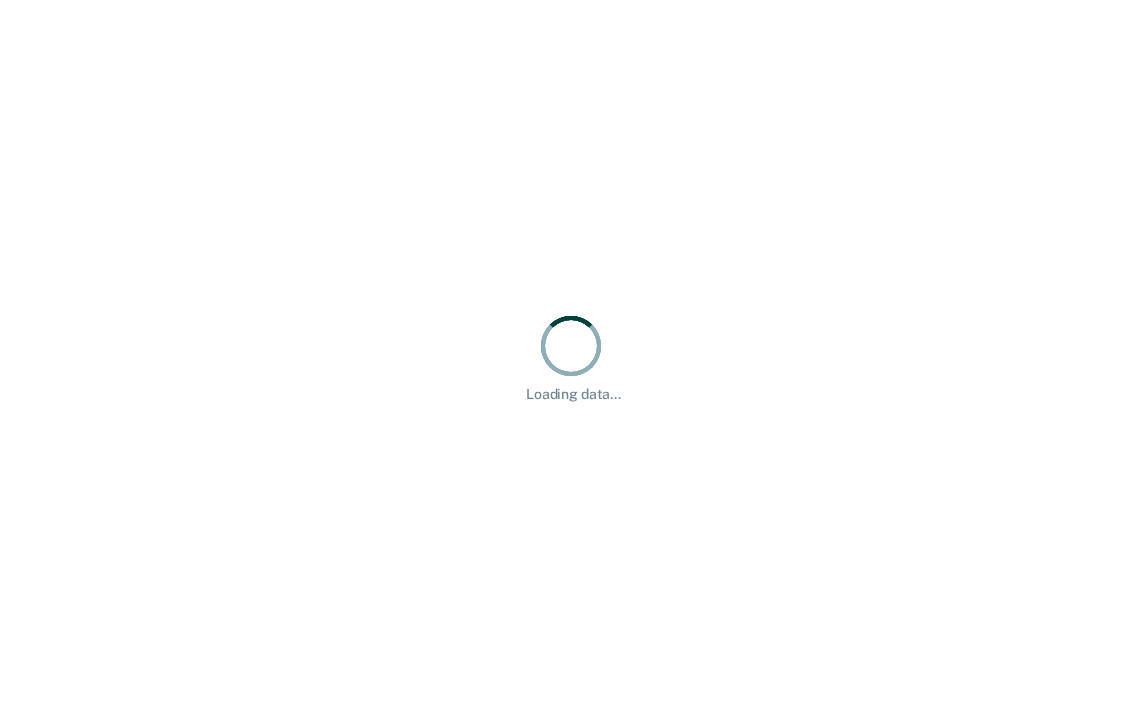 scroll, scrollTop: 0, scrollLeft: 0, axis: both 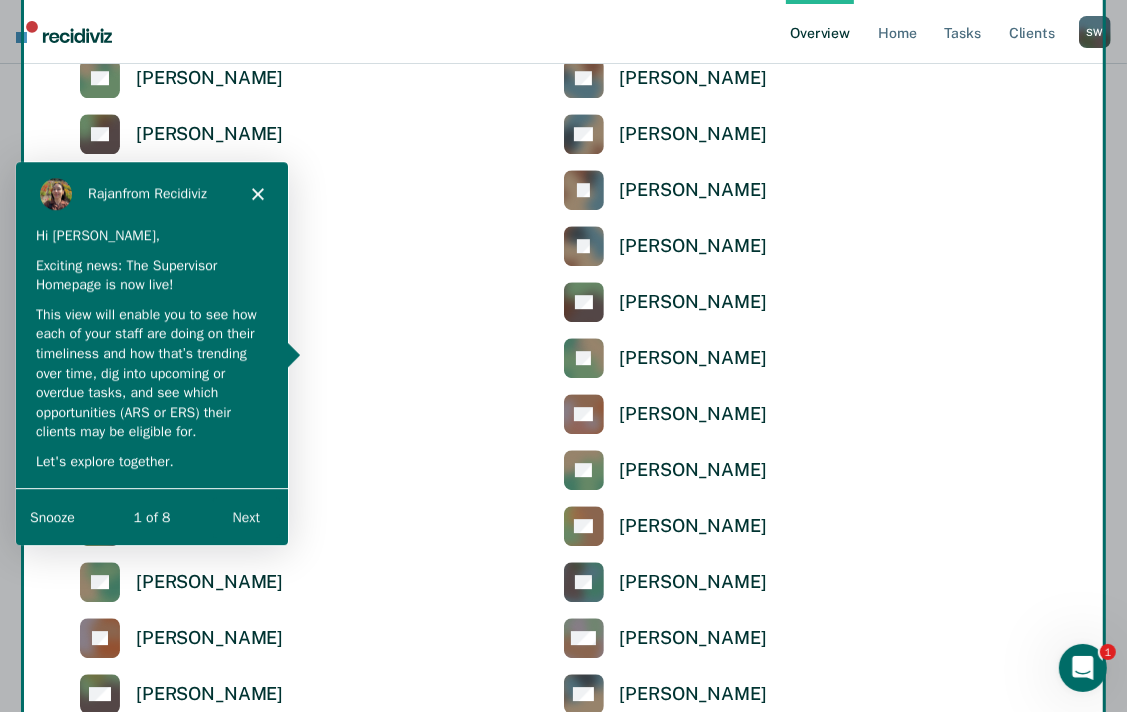 click 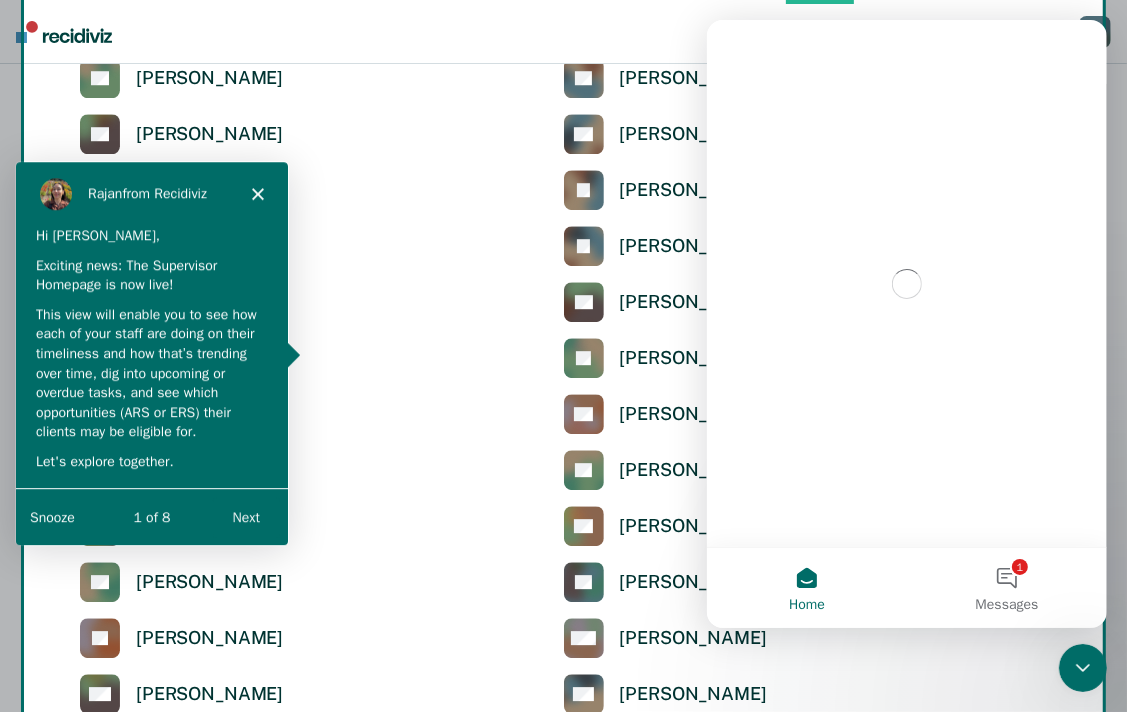 scroll, scrollTop: 0, scrollLeft: 0, axis: both 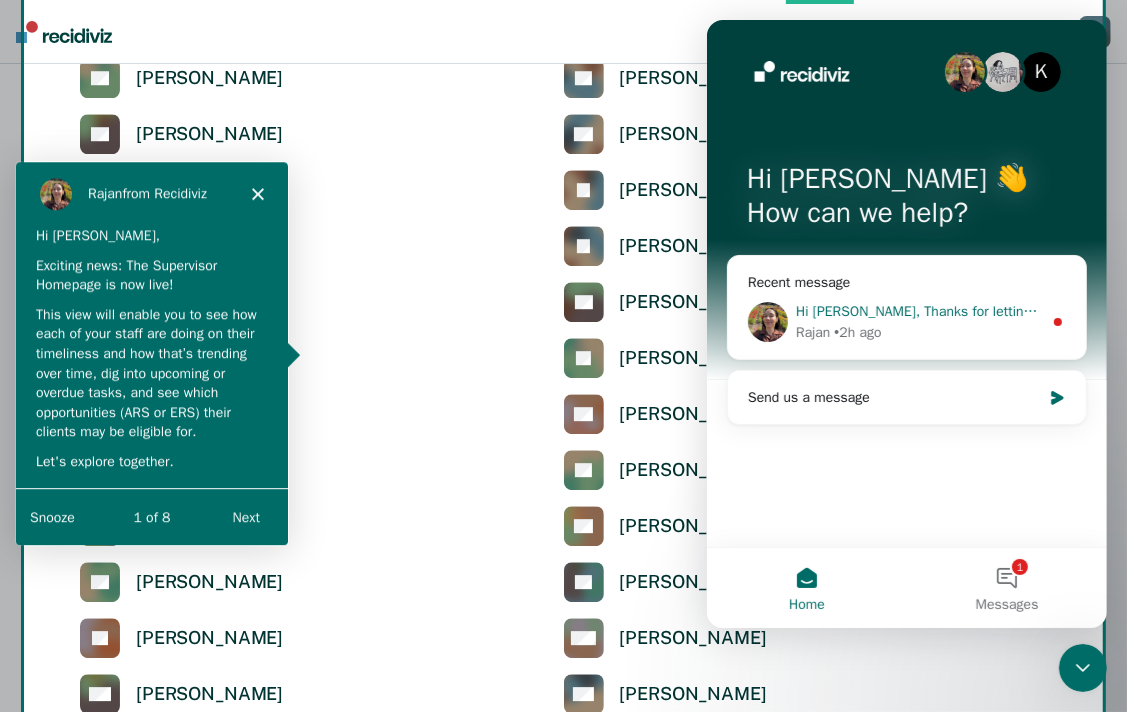 click on "Rajan •  2h ago" at bounding box center [918, 332] 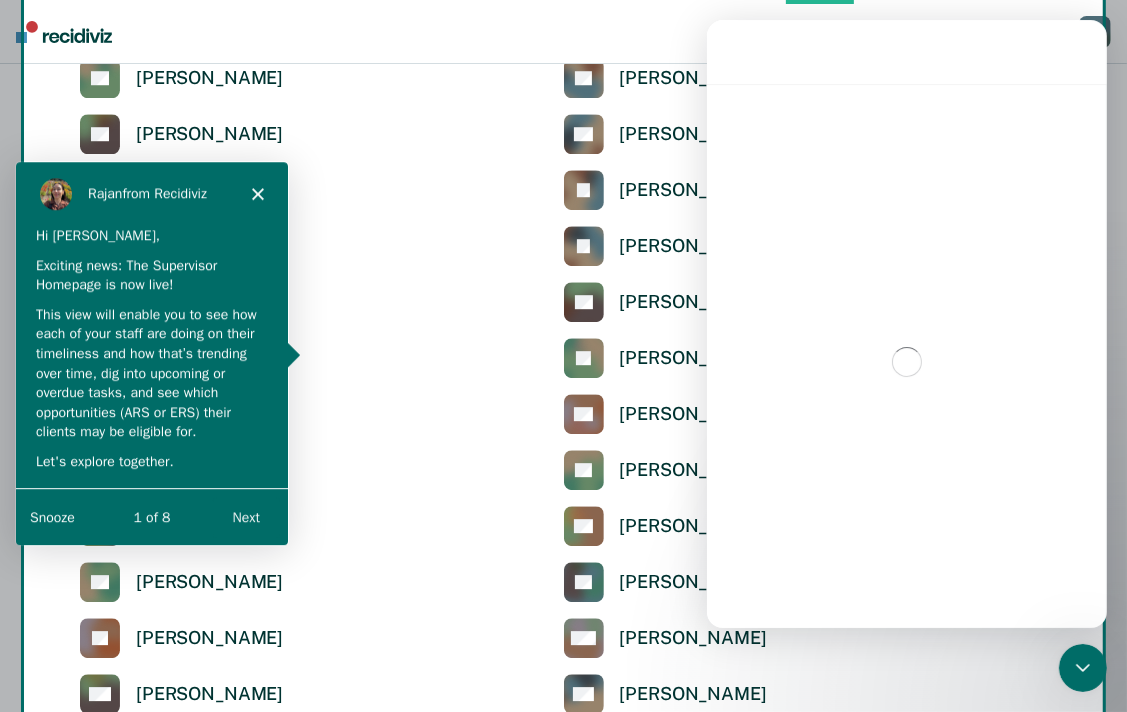 scroll, scrollTop: 3, scrollLeft: 0, axis: vertical 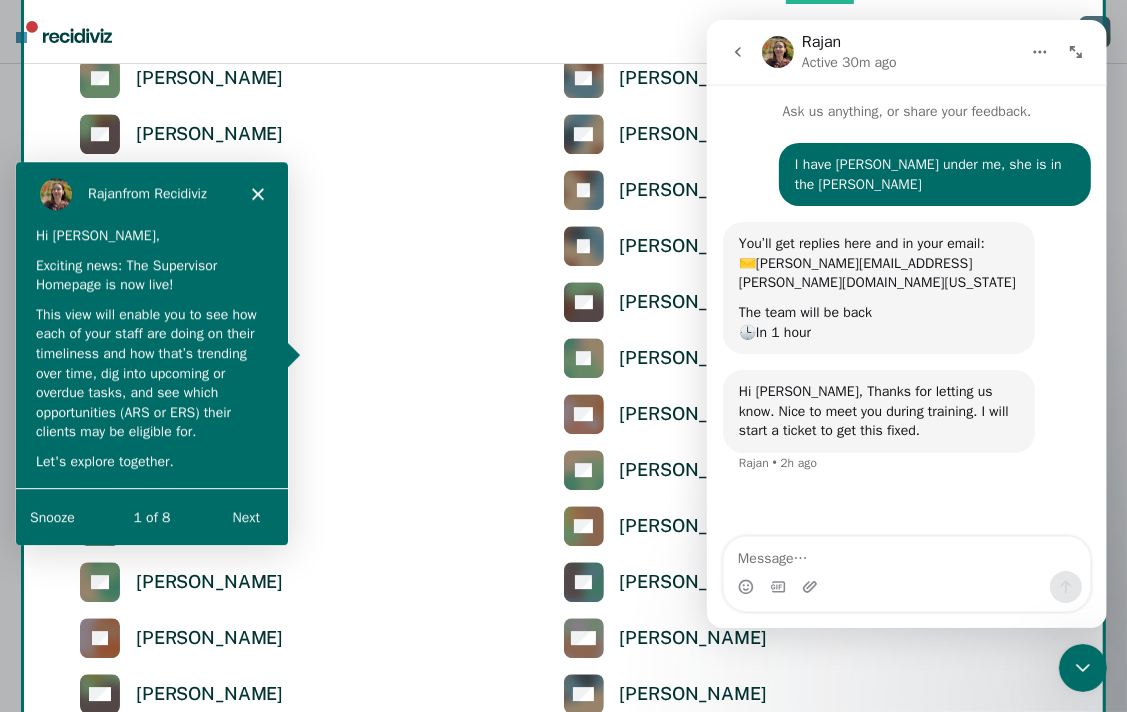 click at bounding box center (906, 582) 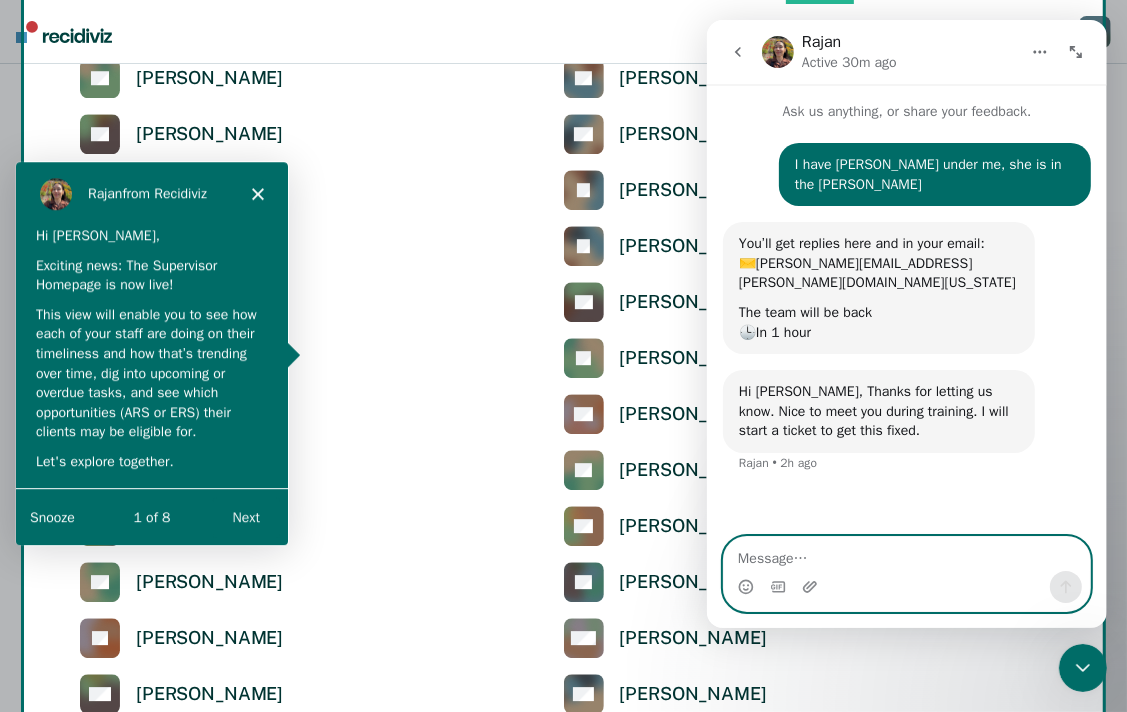 click at bounding box center [906, 554] 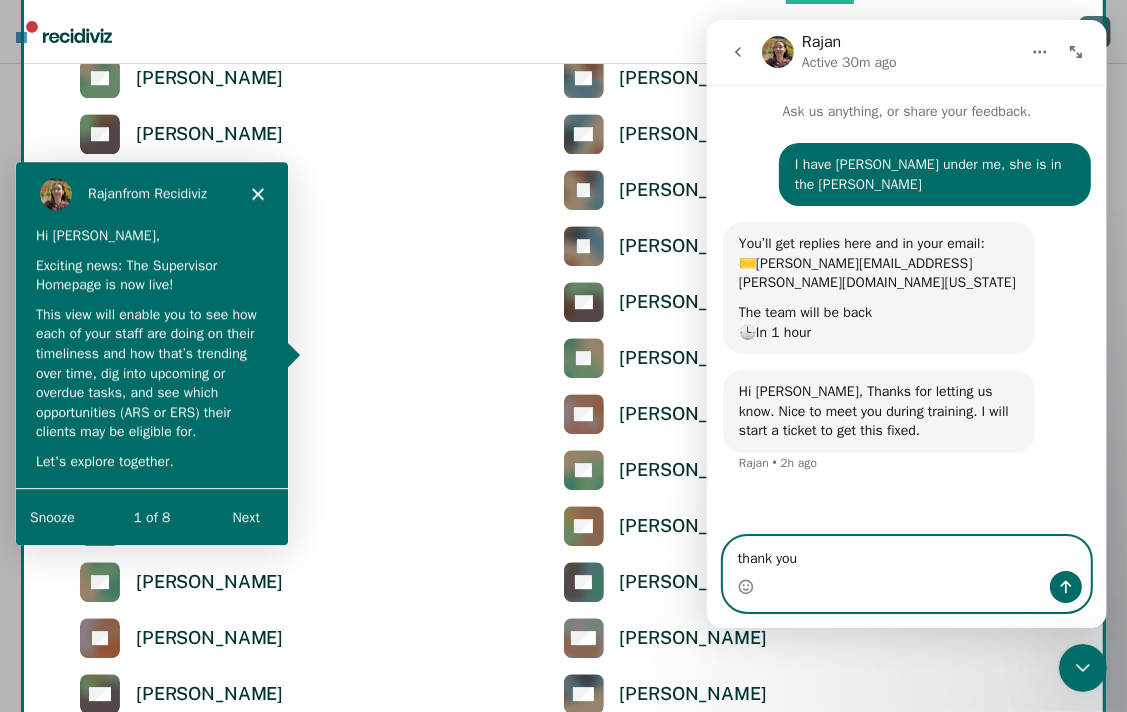 type on "thank you!" 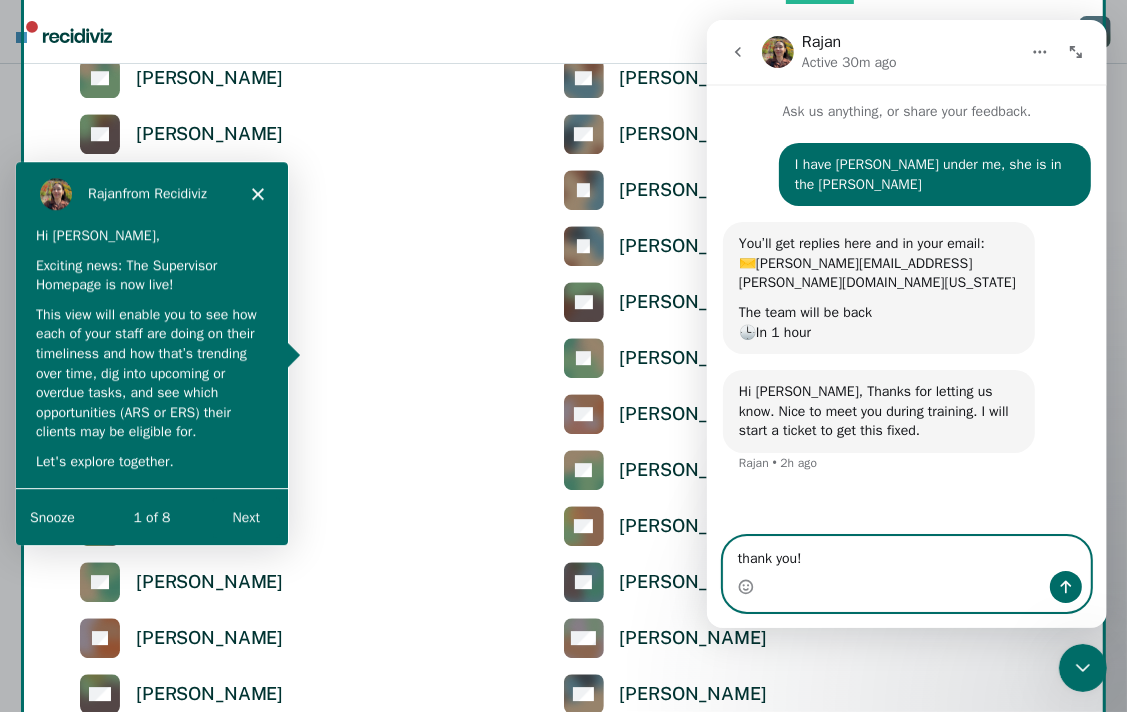 type 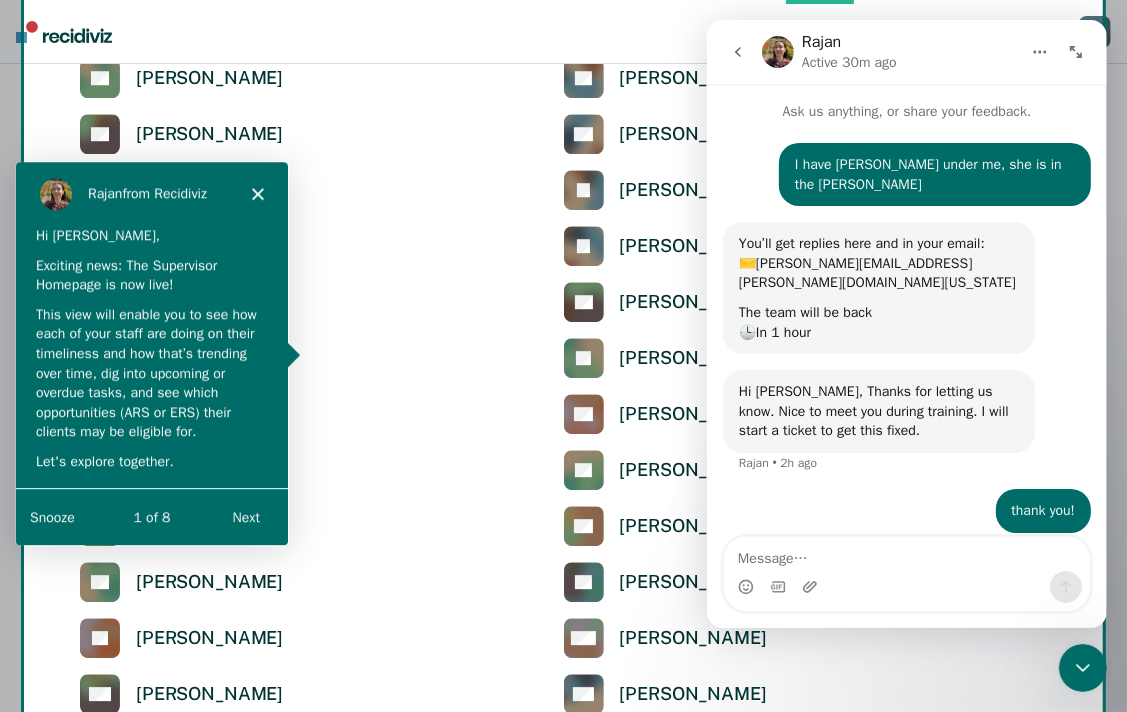 click at bounding box center [1075, 52] 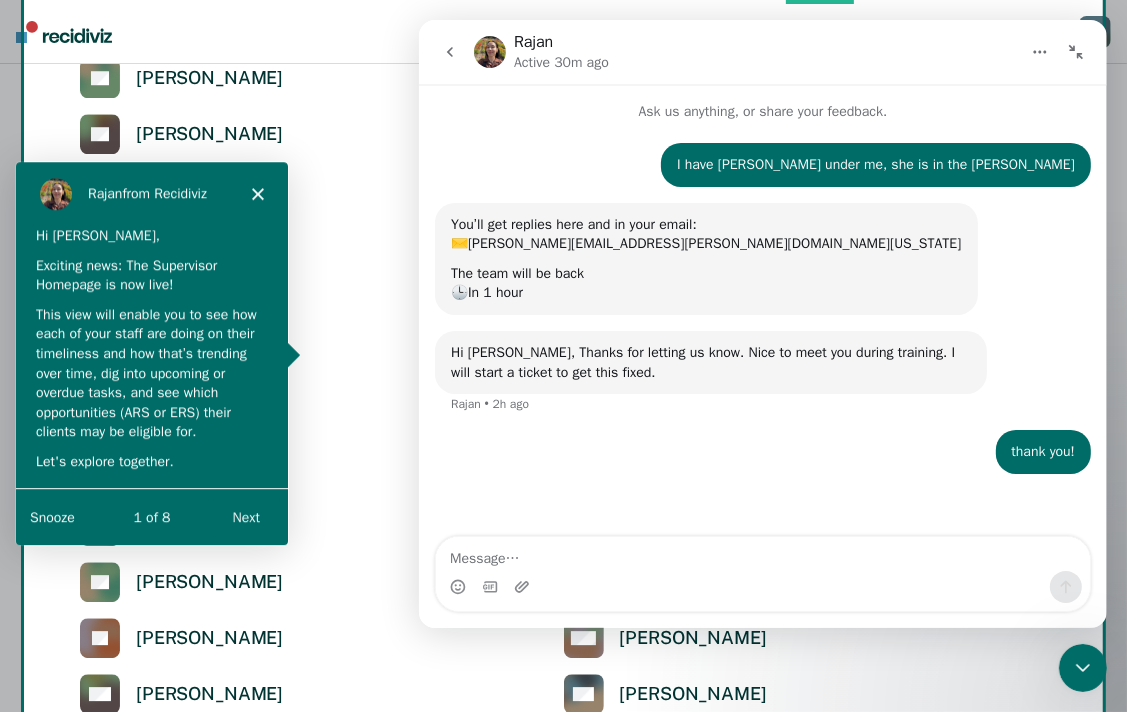 click 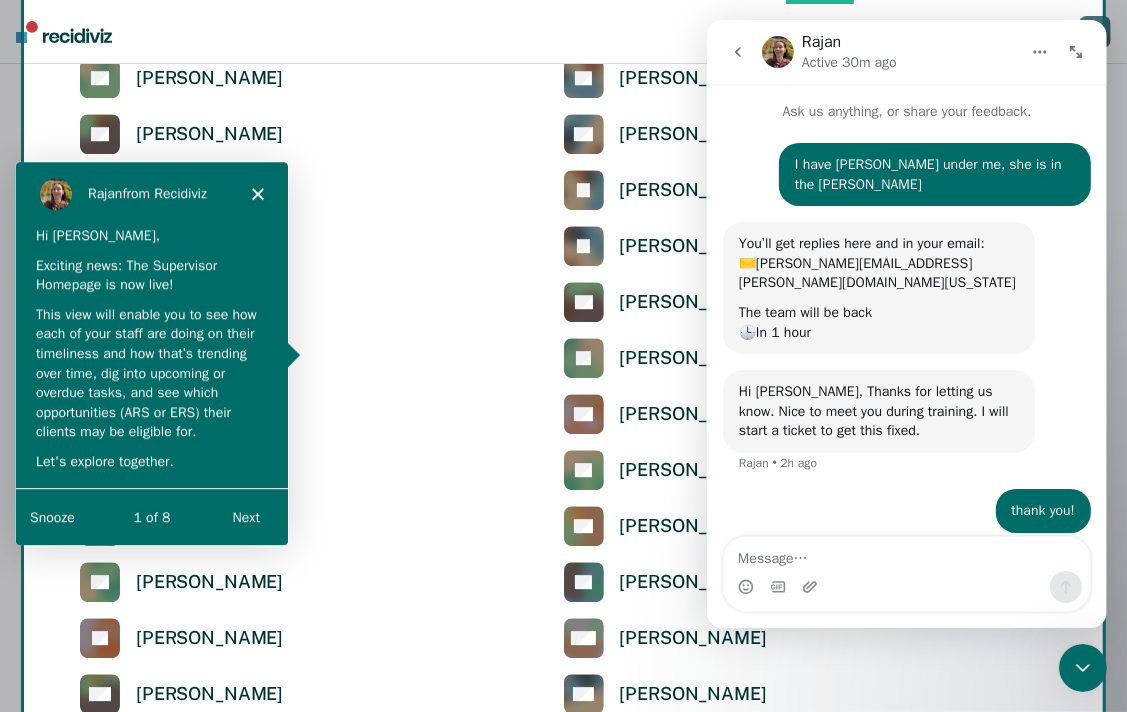 click 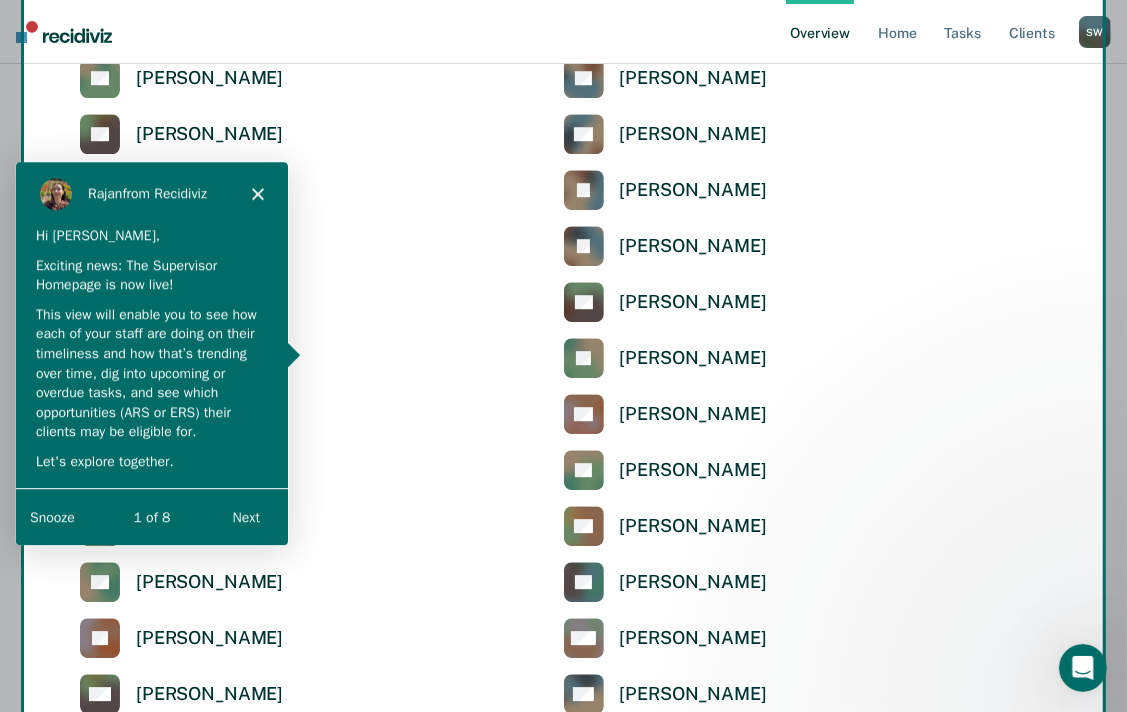 scroll, scrollTop: 0, scrollLeft: 0, axis: both 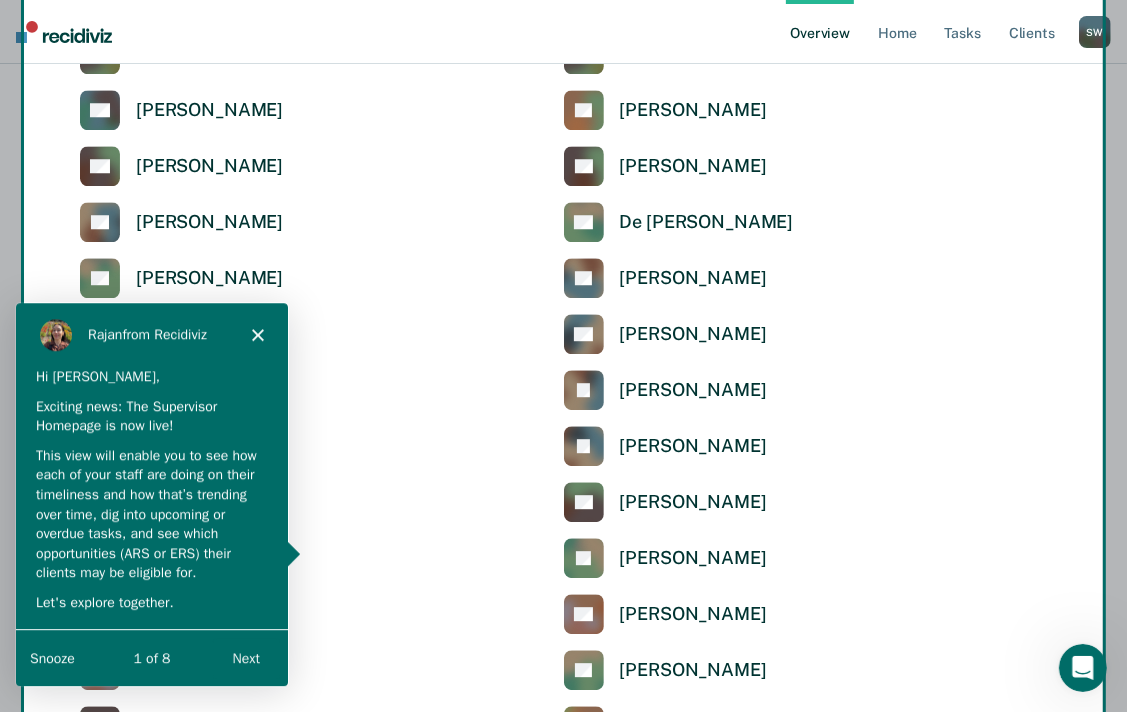 click on "Next" at bounding box center [245, 657] 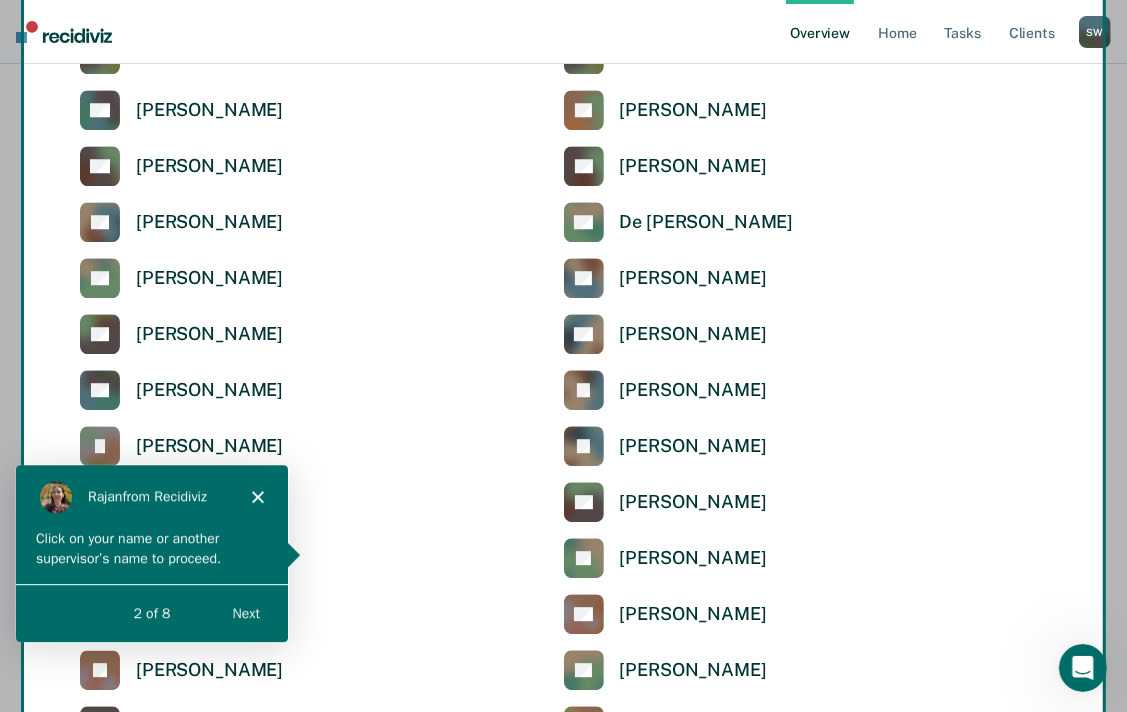 scroll, scrollTop: 0, scrollLeft: 0, axis: both 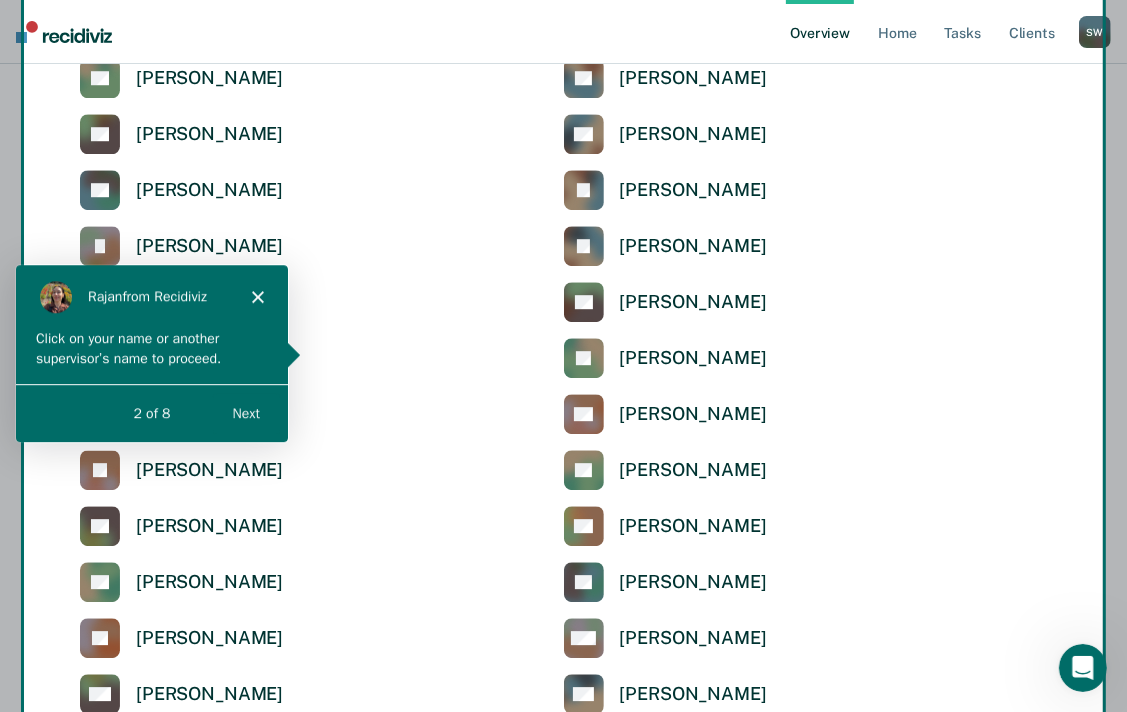 click on "Next" at bounding box center (245, 412) 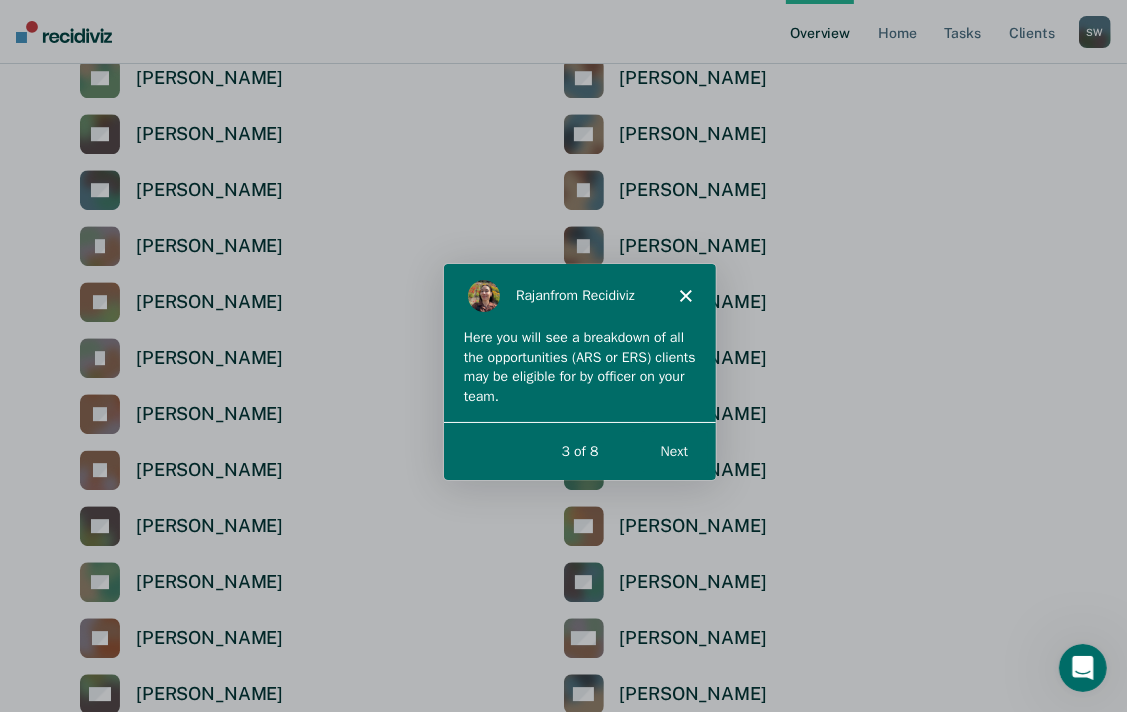 scroll, scrollTop: 0, scrollLeft: 0, axis: both 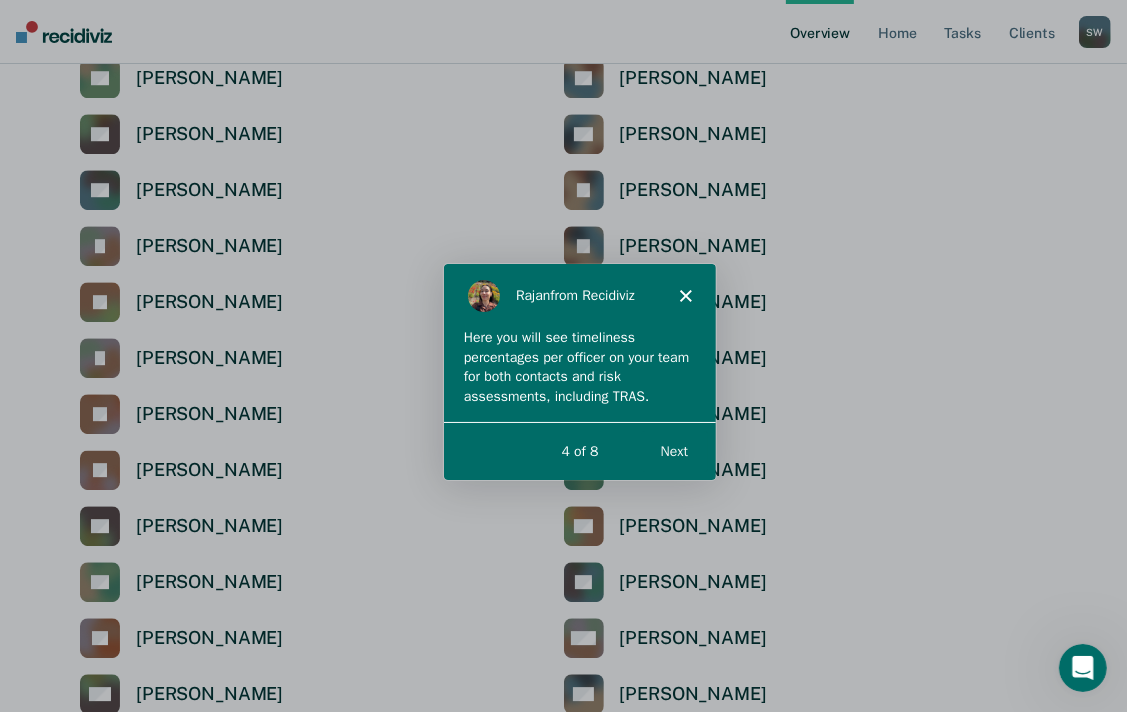 click on "Next" at bounding box center [672, 449] 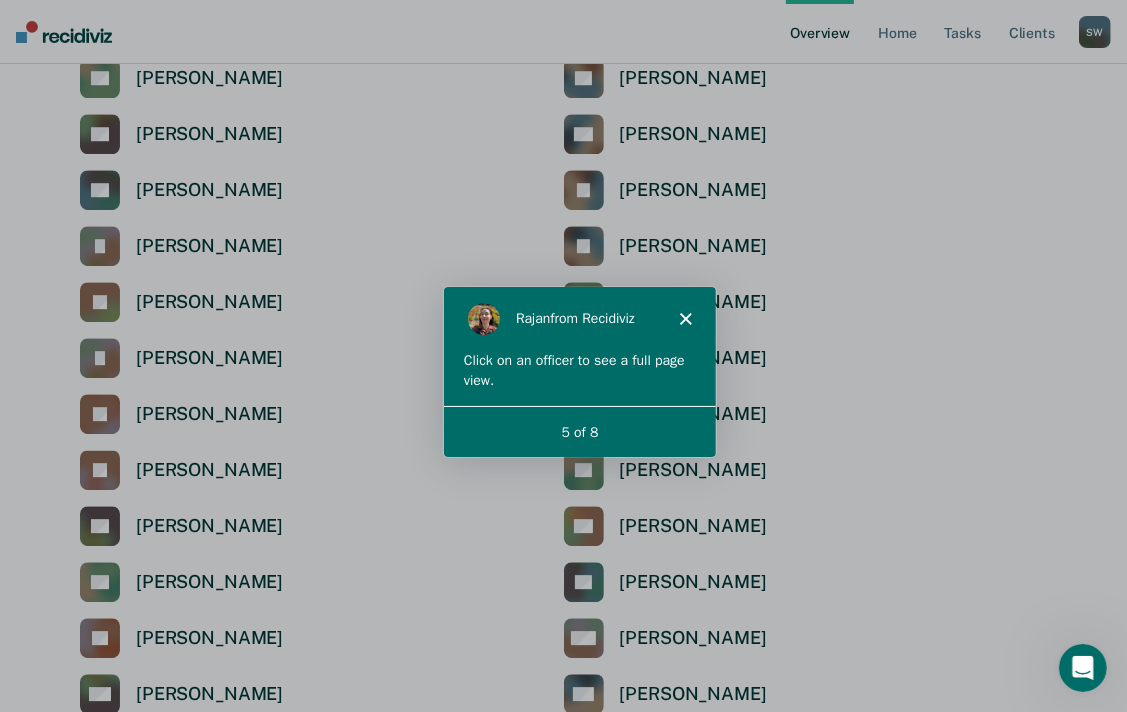 scroll, scrollTop: 0, scrollLeft: 0, axis: both 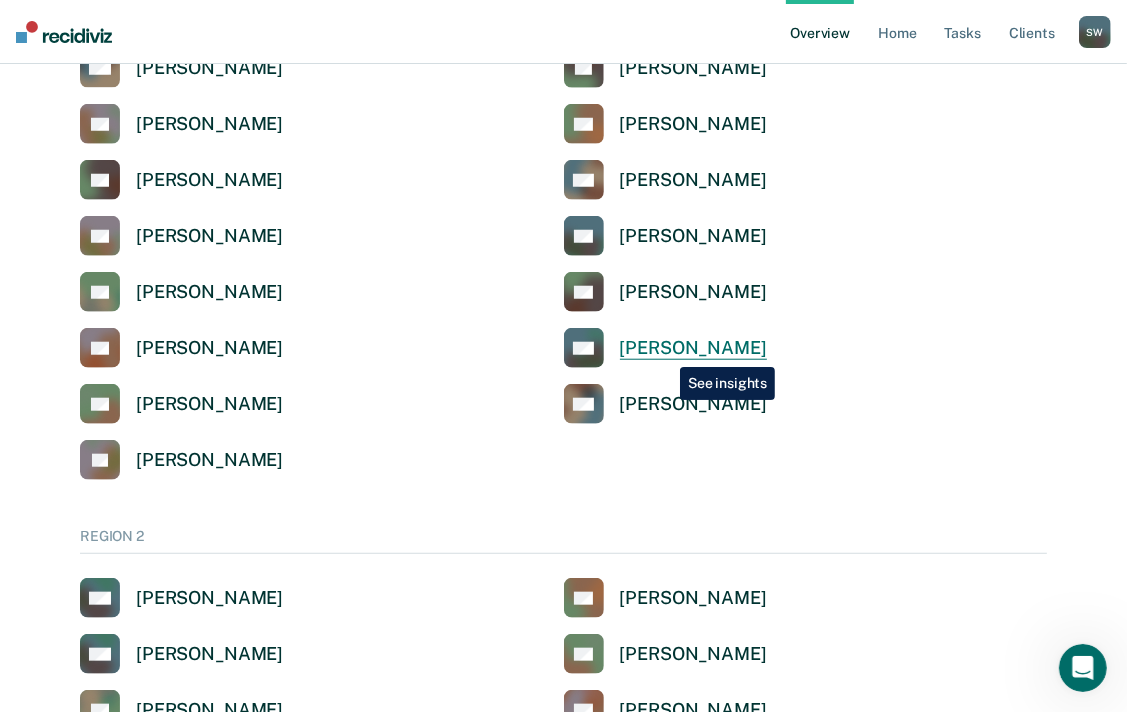 click on "[PERSON_NAME]" at bounding box center [693, 348] 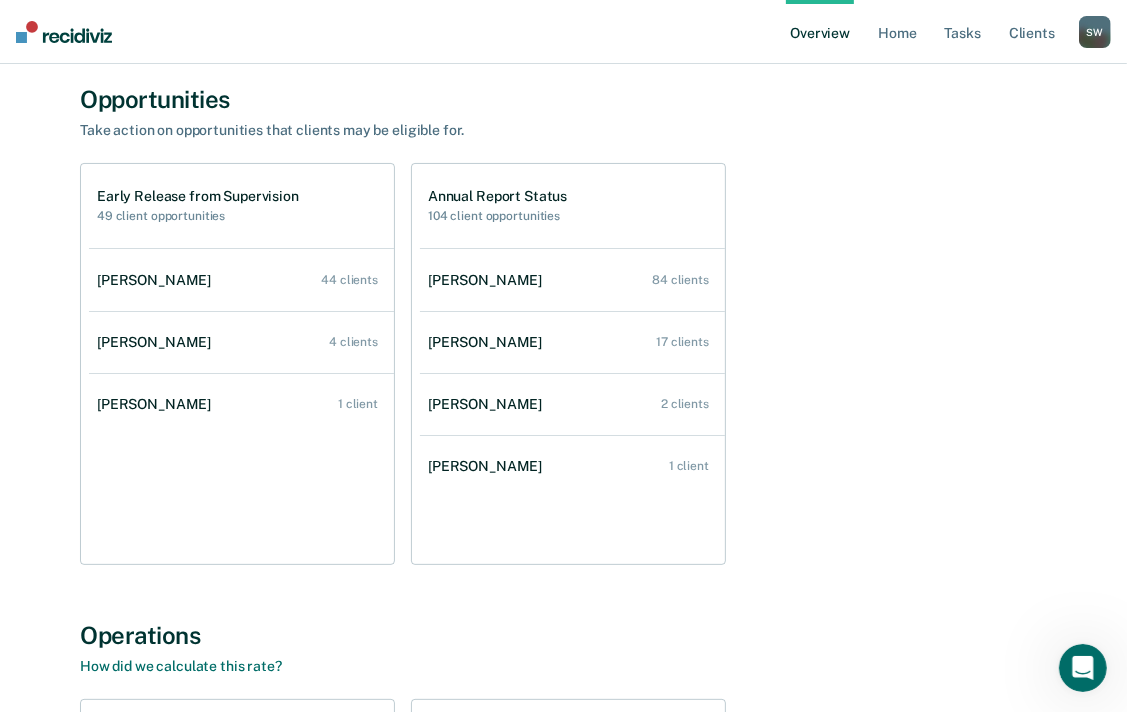 scroll, scrollTop: 200, scrollLeft: 0, axis: vertical 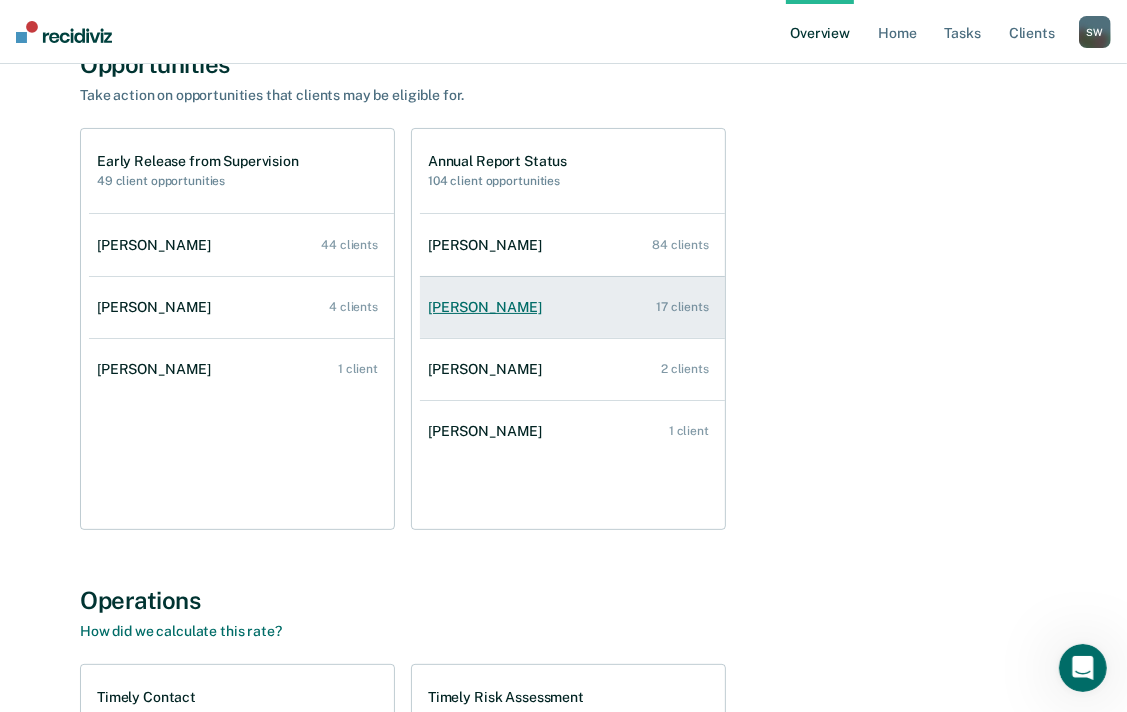 click on "[PERSON_NAME]" at bounding box center (489, 307) 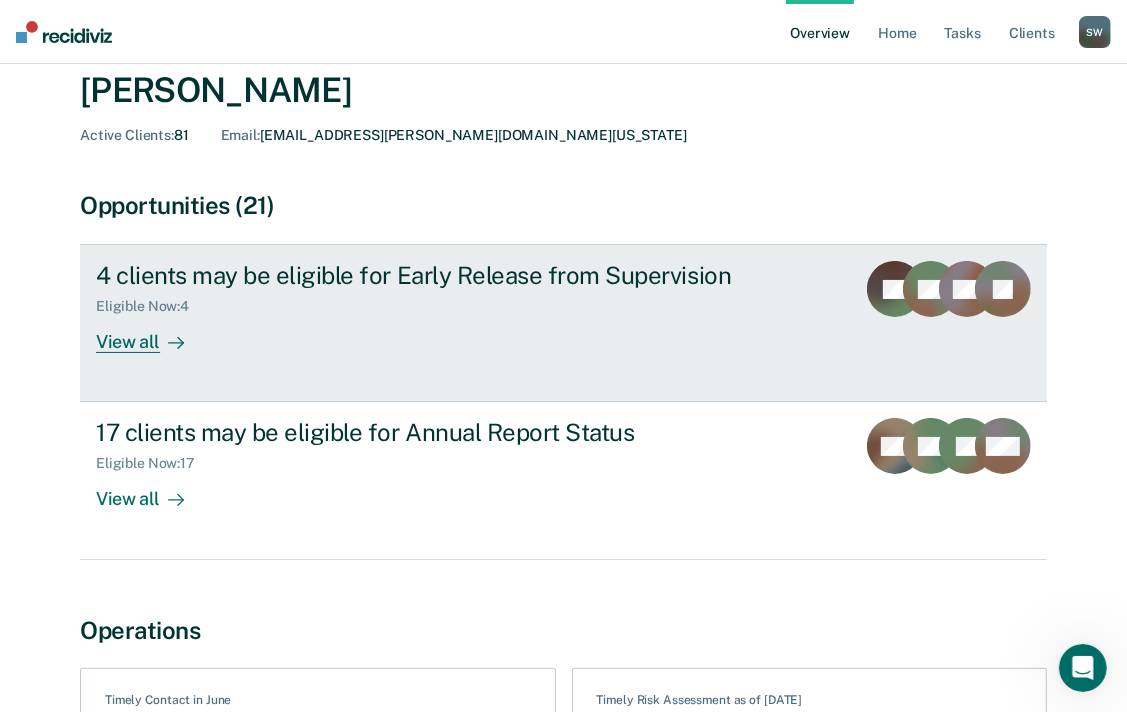 scroll, scrollTop: 0, scrollLeft: 0, axis: both 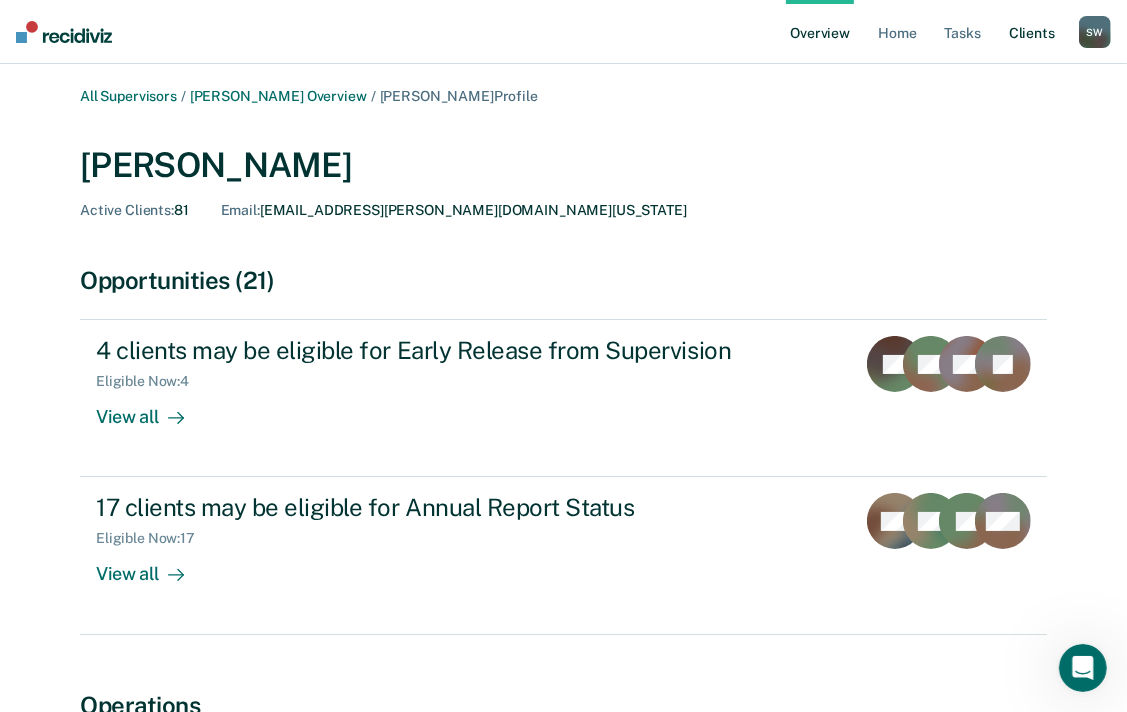click on "Client s" at bounding box center [1032, 32] 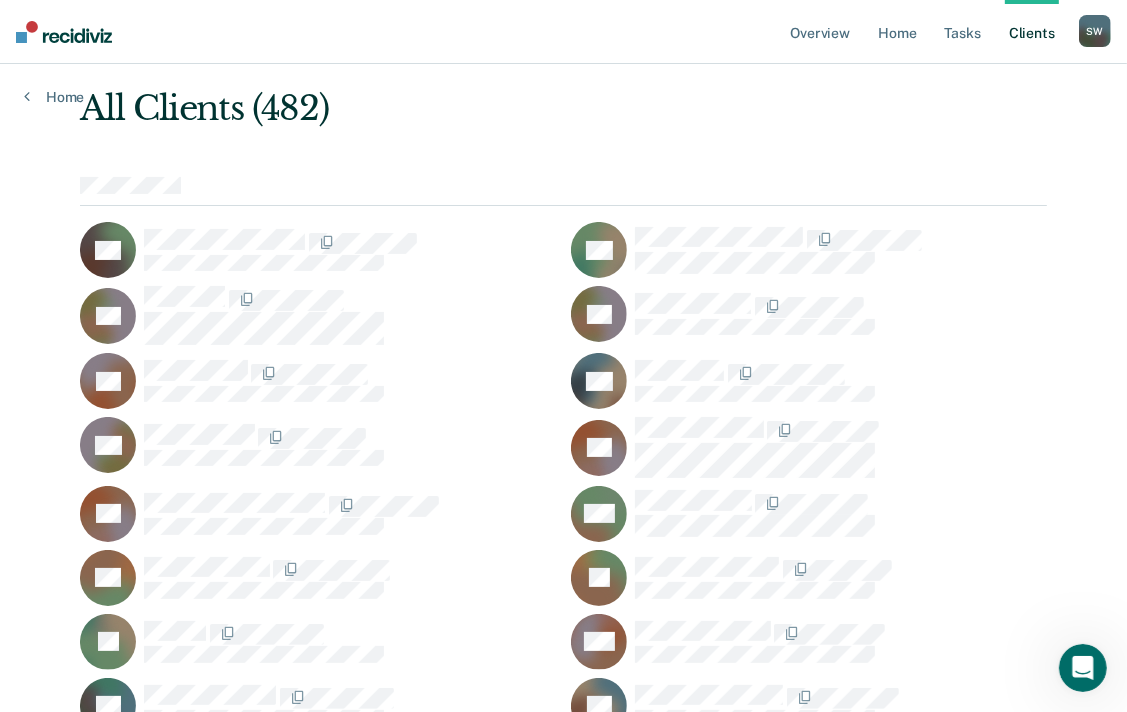 scroll, scrollTop: 0, scrollLeft: 0, axis: both 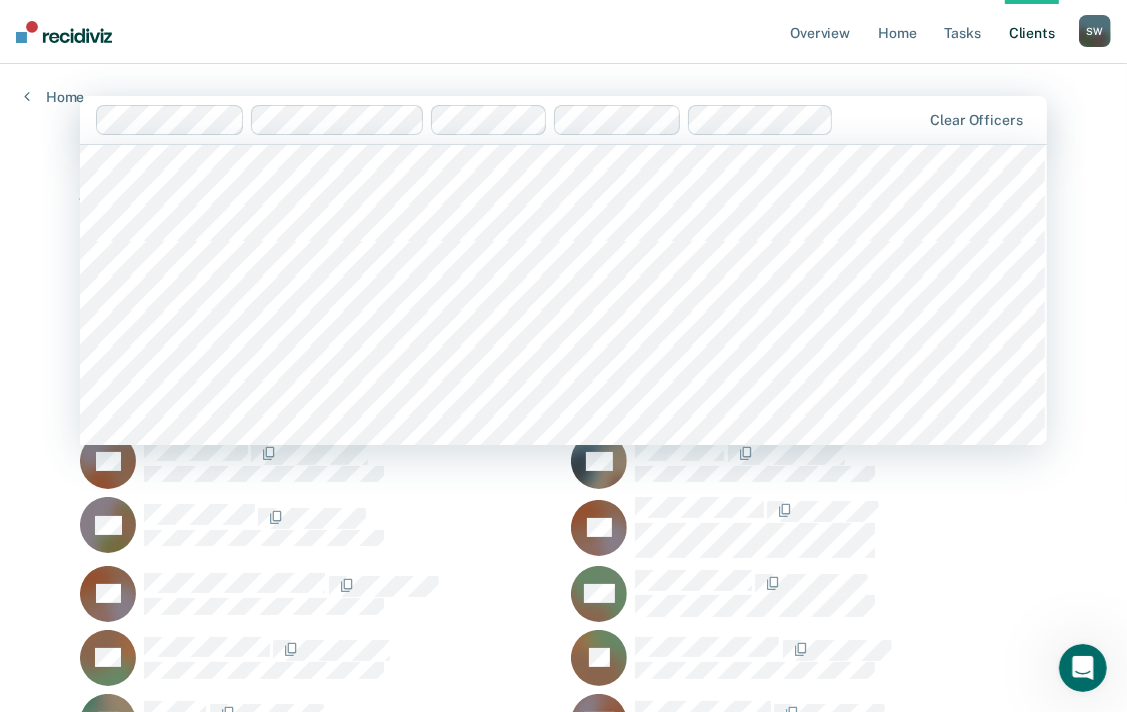 click on "Overview Home Tasks Client s [PERSON_NAME] S W Profile How it works Log Out Home 1113 results available. Use Up and Down to choose options, press Enter to select the currently focused option, press Escape to exit the menu, press Tab to select the option and exit the menu. Clear   officers All Staff All Clients (482) DA   OA   RB   RB   SB   GB   CC   TC   TC   MC   BC   JC   JD   MD   AE   CF   DG   DH   DH   TJ   CL   BM   TM   IM   KM   DM   ON   JR   JR   JS   GT   MT   AV   MW   DW   JW   DW   TW   LW   RA   MA   MA   EA   CA   KA   EA   LA   BA   LA   JA   MA   JA   BA   MA   GA   RA   SB   KB   SB   KB   VB   JB   DB   MB   GB   HB   IB   JB   MB   DB   AB   RB   RB   RB   GB   KB   AB   GB   EB   DB   JB   KB   EC   CC   CC   CC   AC   BC   JC   PC   TC   WC   DC   RC   KC   TC   MC   MC   WC   MD   RD   AD   PD   TD   TD   DD   CD   MD   JD   ED   RE   FE   MF   AF   NF   CF   SF   JF   CF   RF   BG   MG   EG   GG   HG   JG   JG   JG   JG   JG   JG   AG   BG   MG   EG   JG   CG   [PERSON_NAME]   TH   RH" at bounding box center (563, 8132) 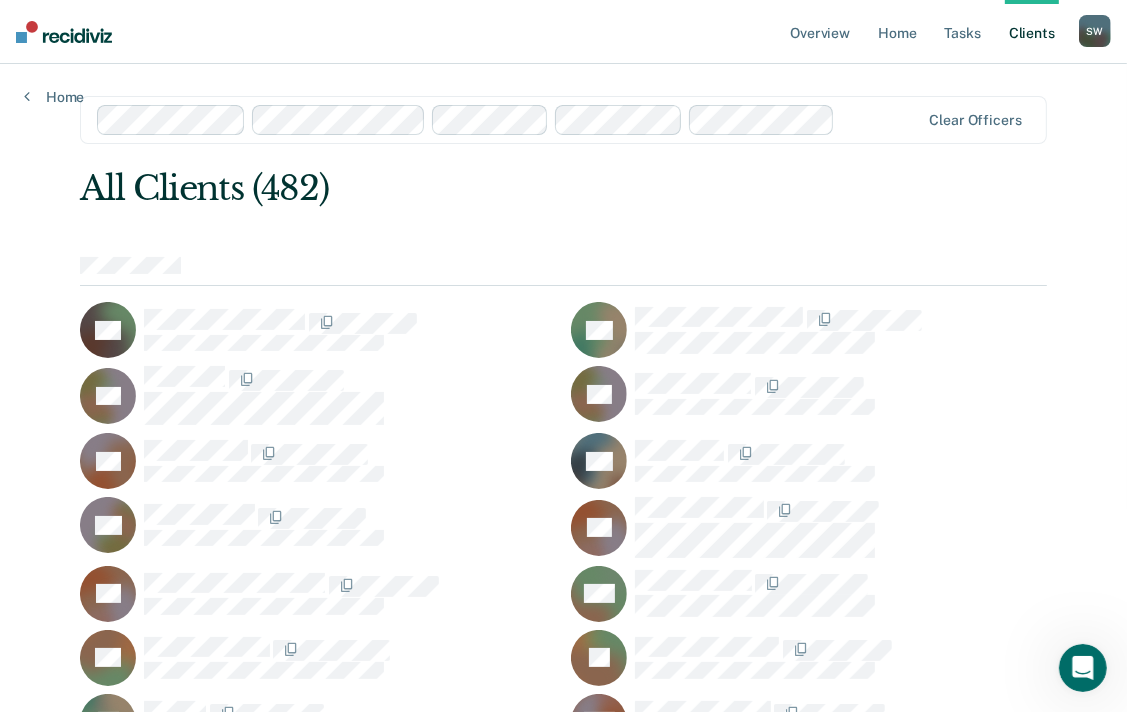 click on "Client s" at bounding box center [1032, 32] 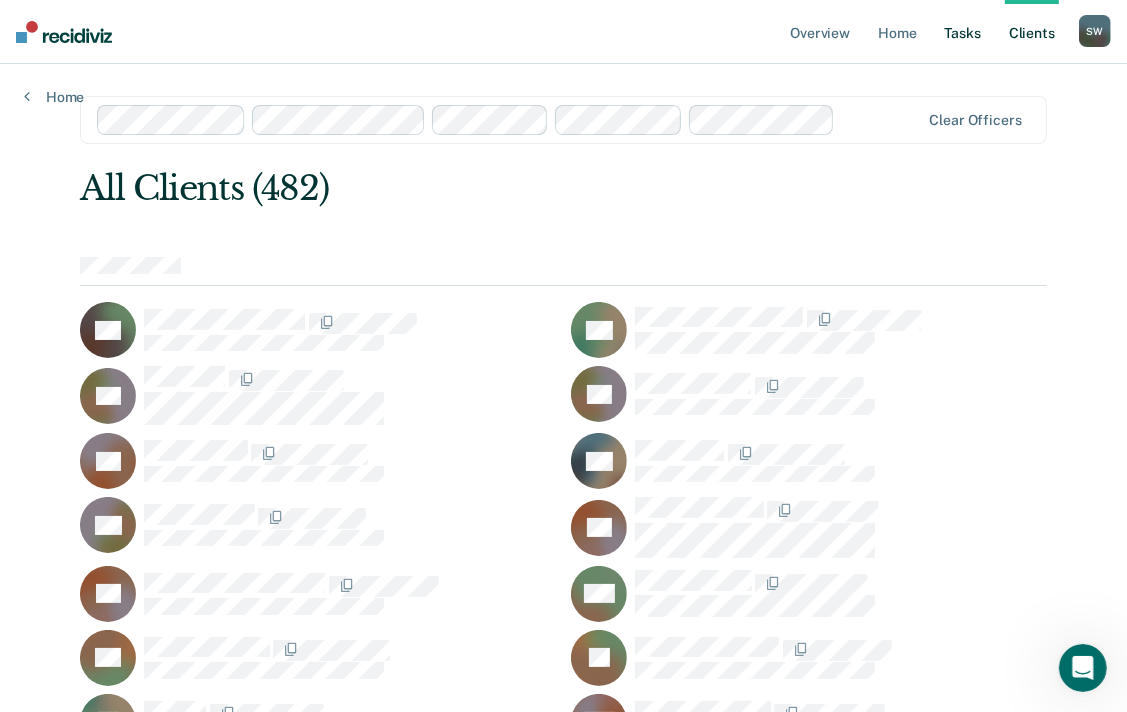 click on "Tasks" at bounding box center [963, 32] 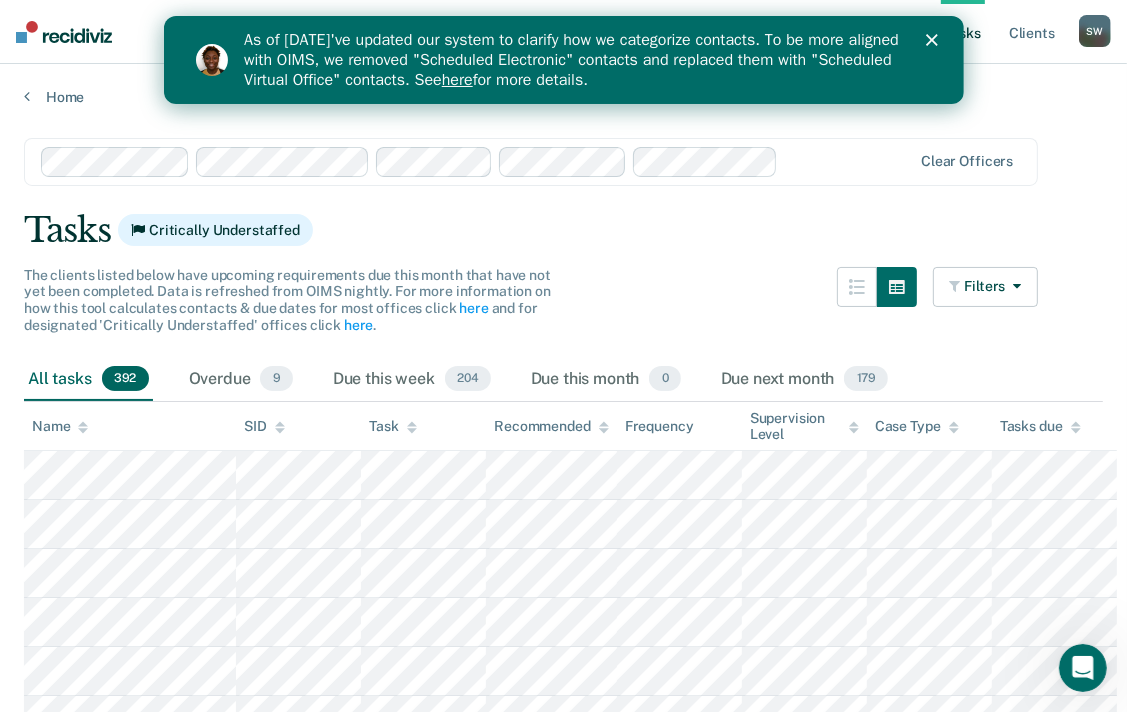 scroll, scrollTop: 0, scrollLeft: 0, axis: both 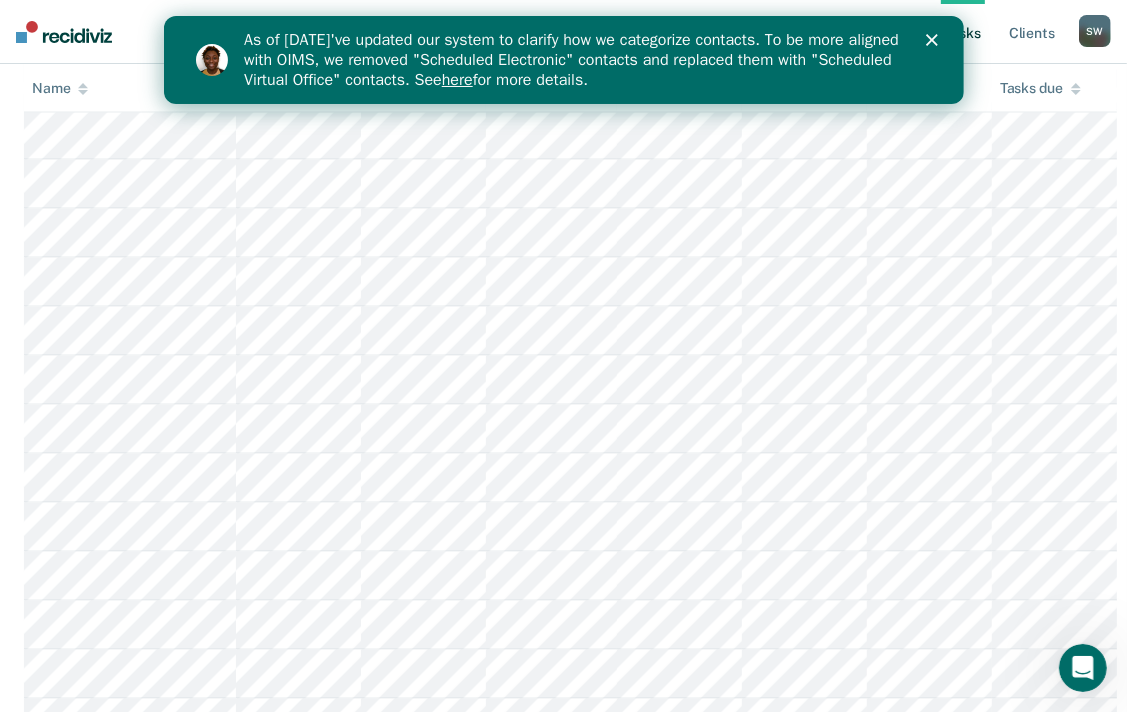 click on "here" at bounding box center (456, 80) 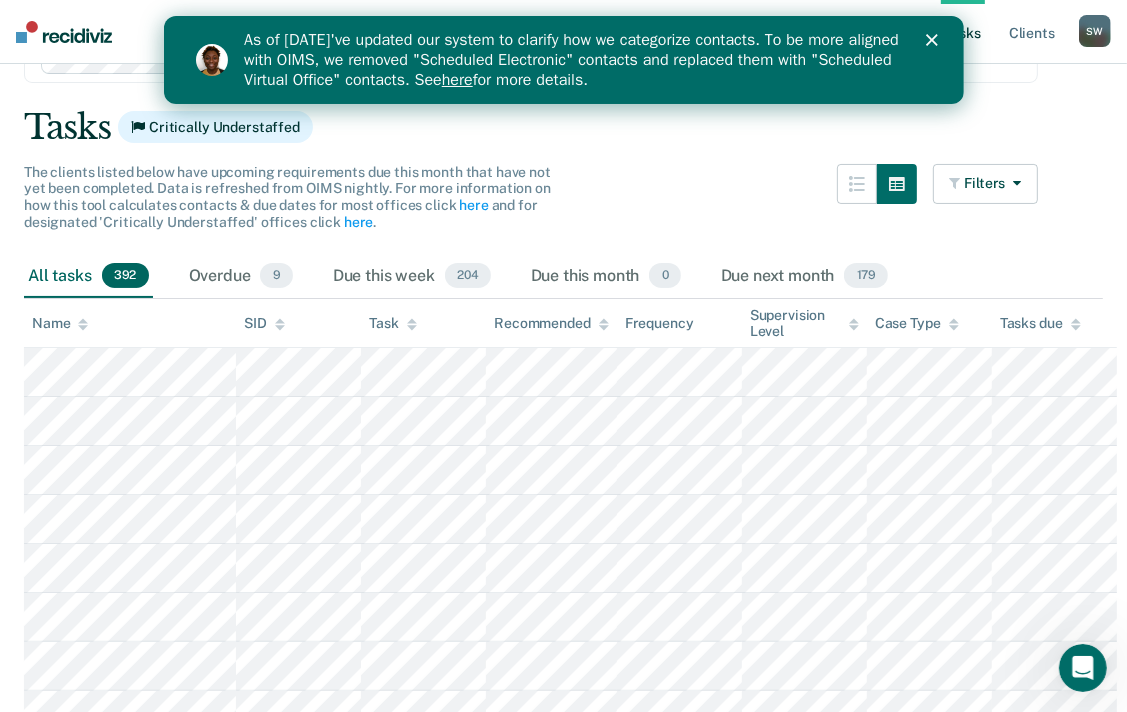 scroll, scrollTop: 100, scrollLeft: 0, axis: vertical 